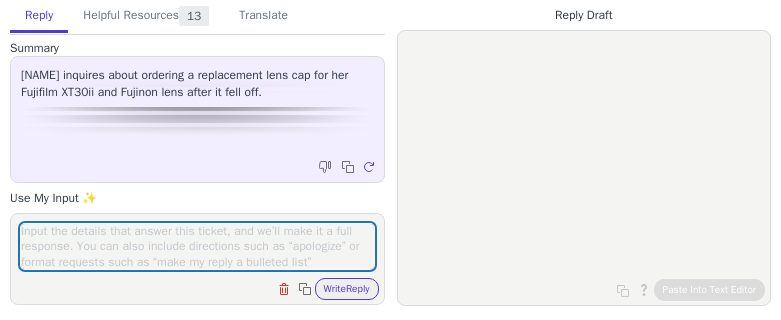 scroll, scrollTop: 0, scrollLeft: 0, axis: both 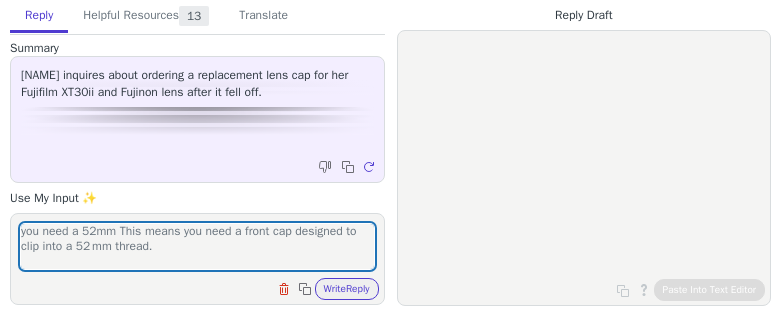 click on "you need a 52mm This means you need a front cap designed to clip into a 52 mm thread." at bounding box center (197, 246) 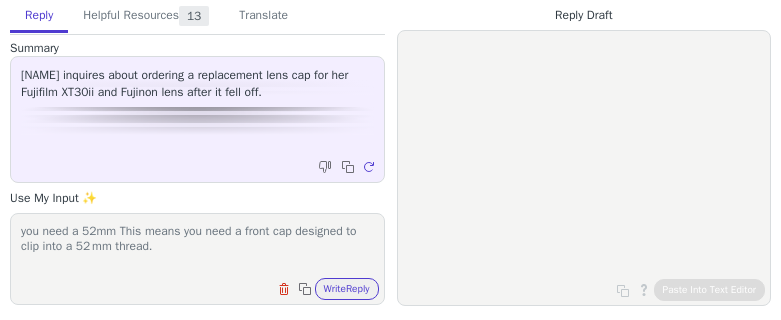 click on "you need a 52mm This means you need a front cap designed to clip into a 52 mm thread." at bounding box center (197, 246) 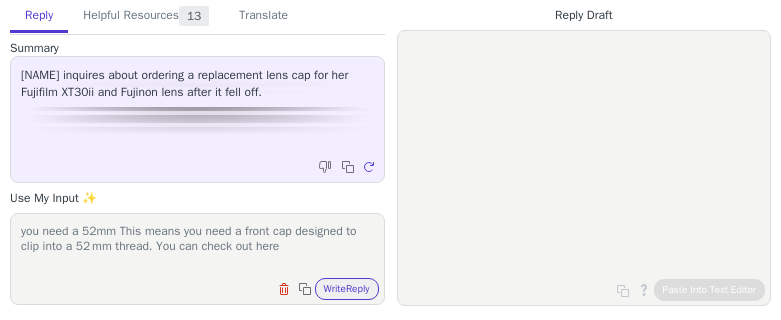 paste on "https://www.georges.com.au/products/fujifilm-52mm-front-lens-cap-for-fujifilm-xf18mm-f-2-0-r-and-fujifilm-xf35mm-f-1-4-r-lenses" 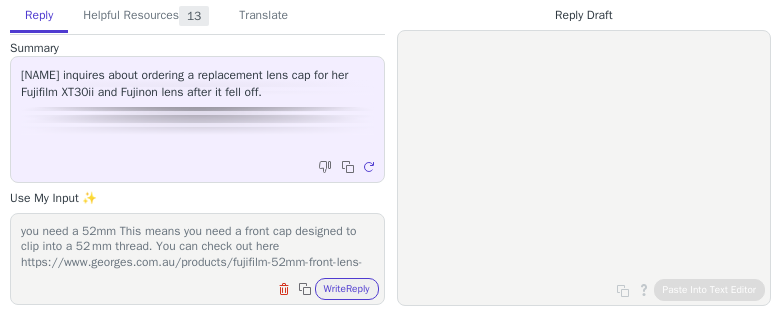 scroll, scrollTop: 32, scrollLeft: 0, axis: vertical 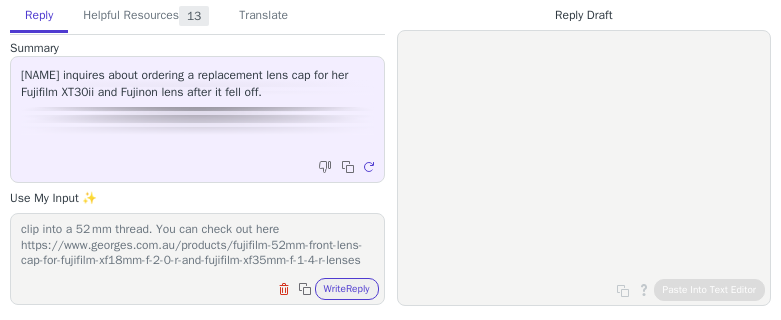 type on "you need a 52mm This means you need a front cap designed to clip into a 52 mm thread. You can check out here https://www.georges.com.au/products/fujifilm-52mm-front-lens-cap-for-fujifilm-xf18mm-f-2-0-r-and-fujifilm-xf35mm-f-1-4-r-lenses" 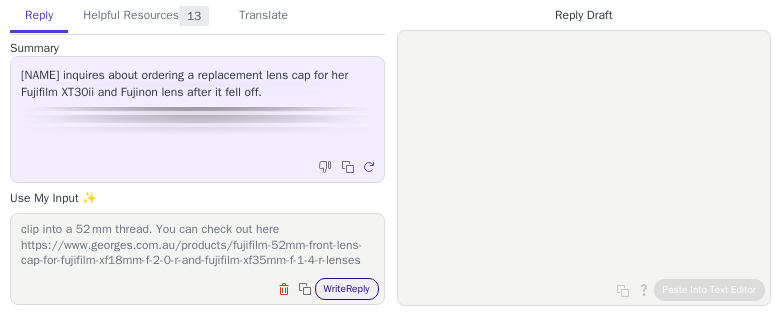 click on "Write  Reply" at bounding box center (347, 289) 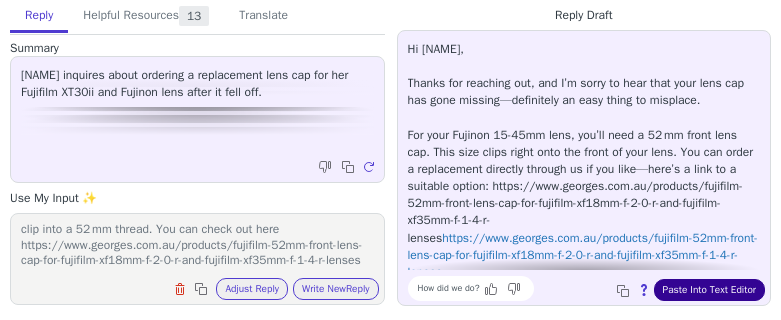 click on "Paste Into Text Editor" at bounding box center [709, 290] 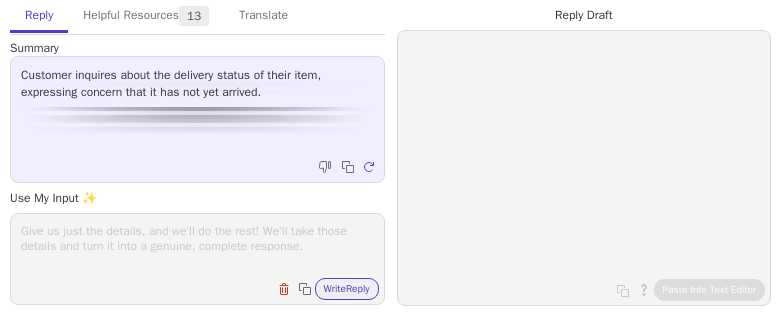scroll, scrollTop: 0, scrollLeft: 0, axis: both 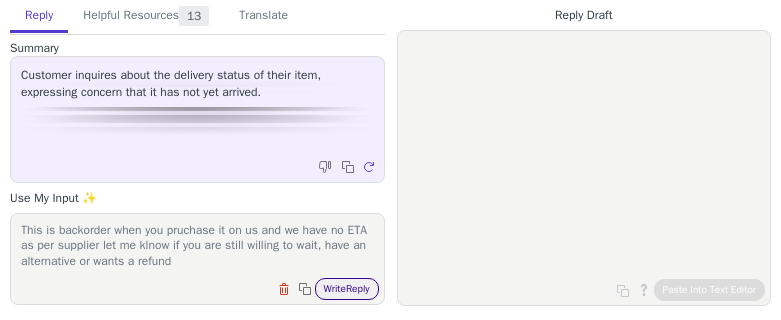 type on "This is backorder when you pruchase it on us and we have no ETA as per supplier let me klnow if you are still willing to wait, have an alternative or wants a refund" 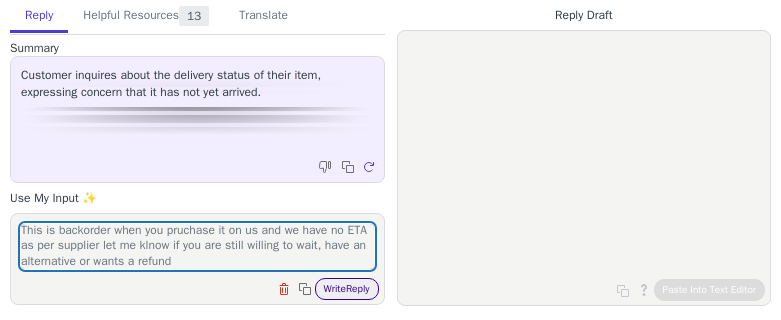 click on "Write  Reply" at bounding box center (347, 289) 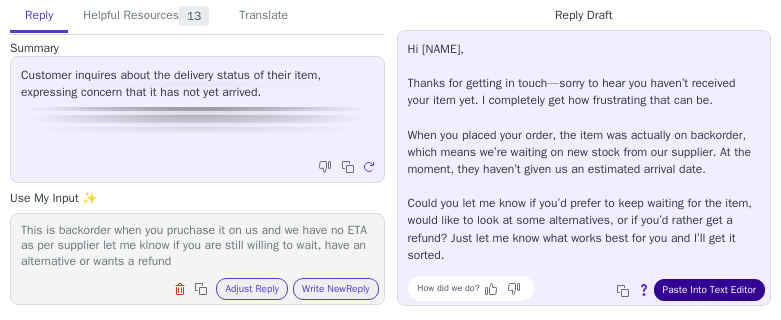 click on "Paste Into Text Editor" at bounding box center [709, 290] 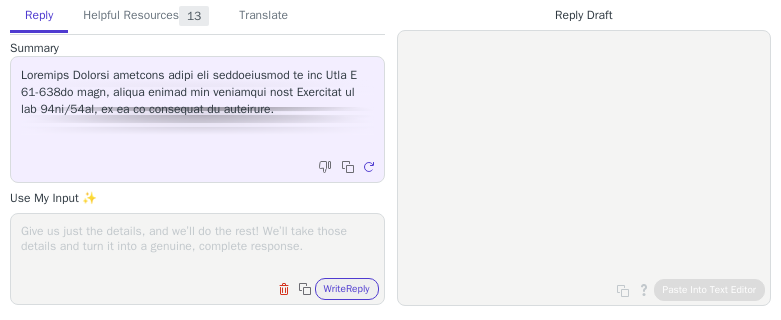 scroll, scrollTop: 0, scrollLeft: 0, axis: both 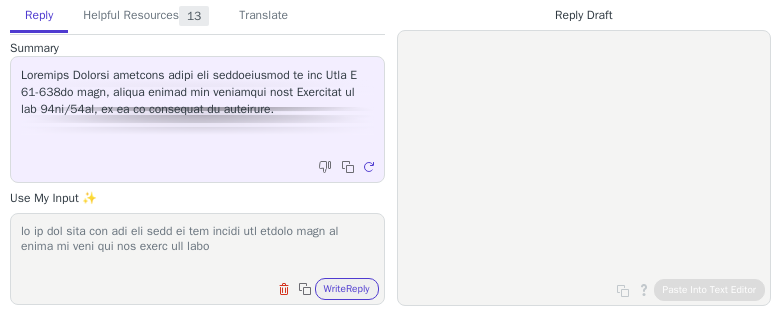 paste on "lorem://ips.dolorsi.ame.co/adipisci/elit-s3002-doei-temp-incid-utla-etdol-magnaa" 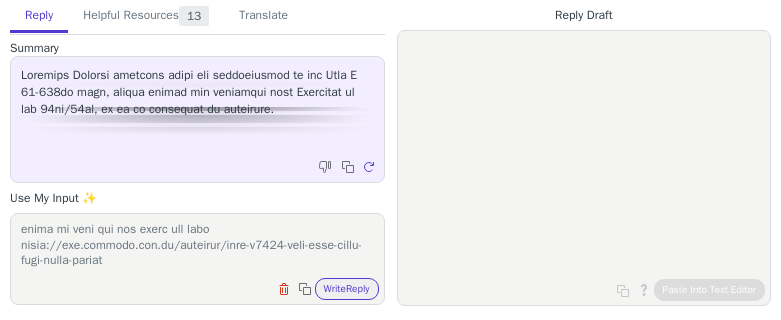 scroll, scrollTop: 32, scrollLeft: 0, axis: vertical 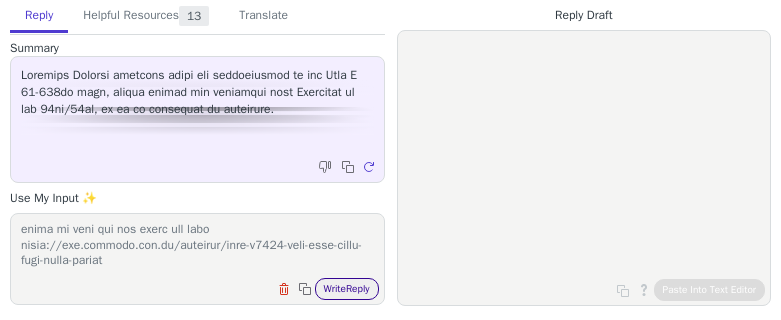 type on "lo ip dol sita con adi eli sedd ei tem incidi utl etdolo magn al enima mi veni qui nos exerc ull labo nisia://exe.commodo.con.du/auteirur/inre-v7424-veli-esse-cillu-fugi-nulla-pariat" 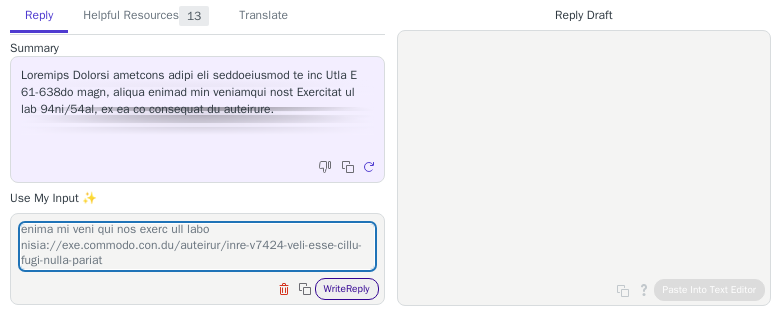click on "Write  Reply" at bounding box center [347, 289] 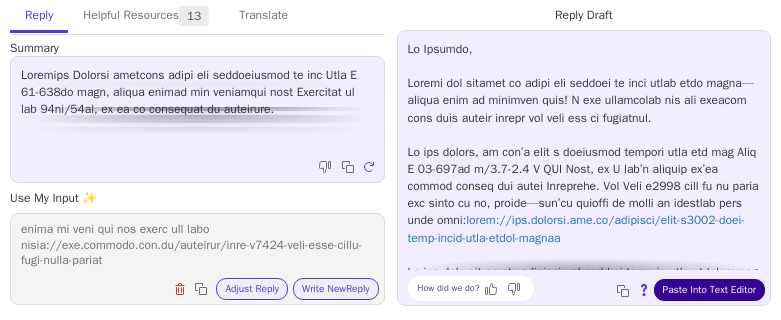 click on "Paste Into Text Editor" at bounding box center (709, 290) 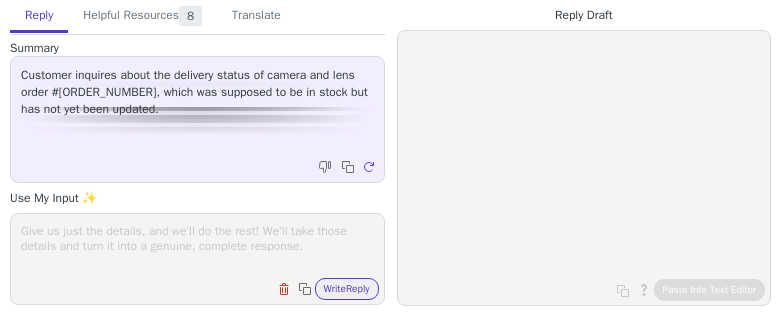 scroll, scrollTop: 0, scrollLeft: 0, axis: both 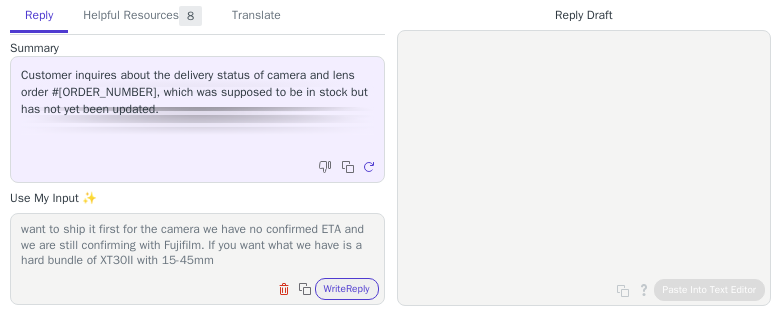 click on "For the lens, we already set aside one for you. Let me know if you want to ship it first for the camera we have no confirmed ETA and we are still confirming with Fujifilm. If you want what we have is a hard bundle of XT30II with 15-45mm" at bounding box center (197, 246) 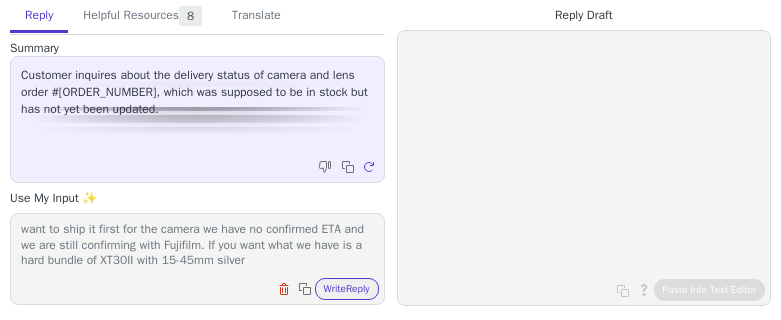 paste on "https://www.georges.com.au/products/fujifilm-x-t30-ii-mirrorless-camera-with-xc-15-45mm-ois-pz-lens" 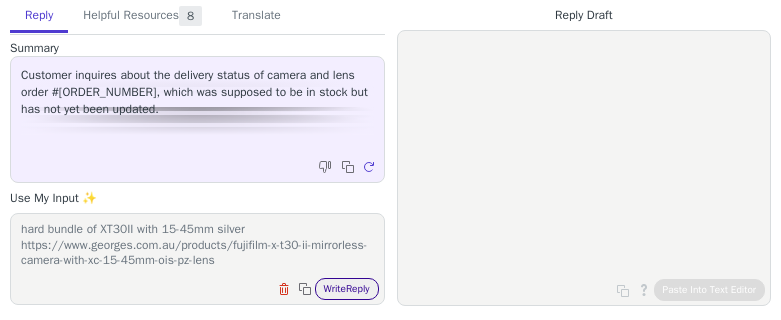 type on "For the lens, we already set aside one for you. Let me know if you want to ship it first for the camera we have no confirmed ETA and we are still confirming with Fujifilm. If you want what we have is a hard bundle of XT30II with 15-45mm silver https://www.georges.com.au/products/fujifilm-x-t30-ii-mirrorless-camera-with-xc-15-45mm-ois-pz-lens" 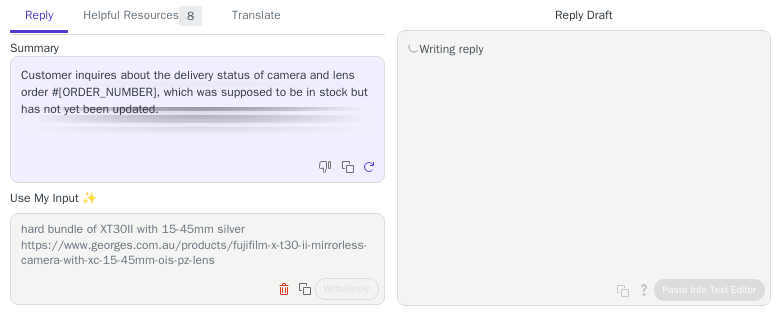 click on "Copy to clipboard About this reply Paste Into Text Editor" at bounding box center (0, 0) 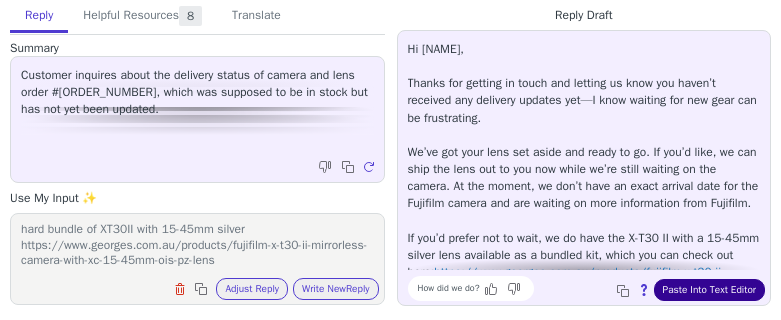 click on "Paste Into Text Editor" at bounding box center [709, 290] 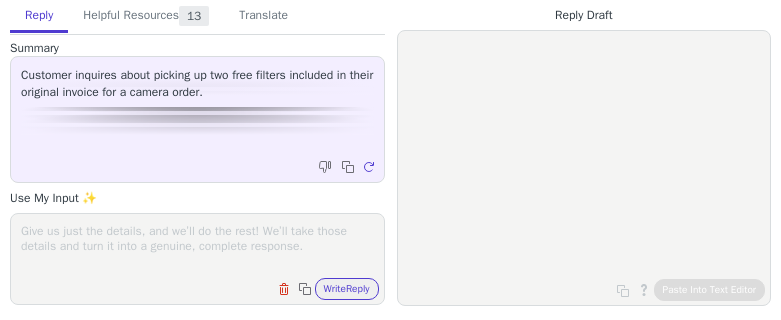 scroll, scrollTop: 0, scrollLeft: 0, axis: both 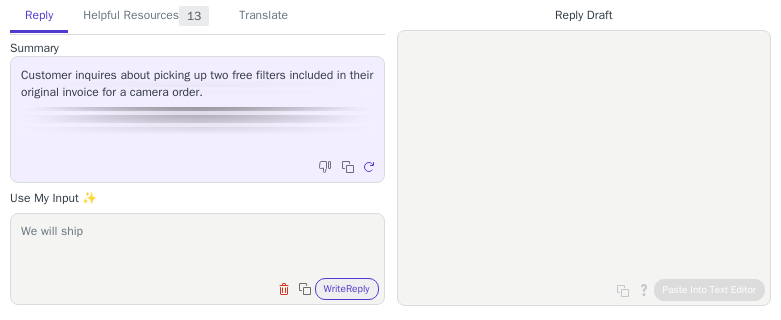 click on "We will ship" at bounding box center (197, 246) 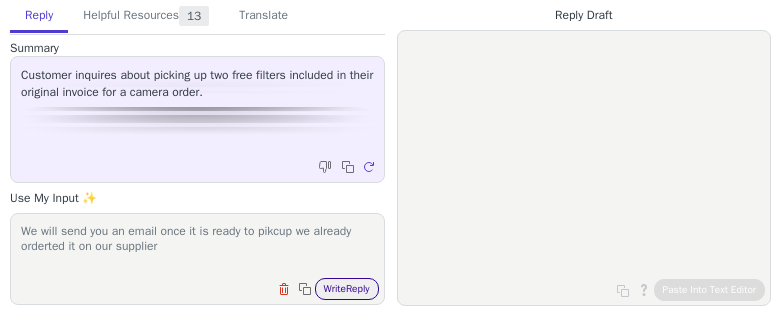 type on "We will send you an email once it is ready to pikcup we already orderted it on our supplier" 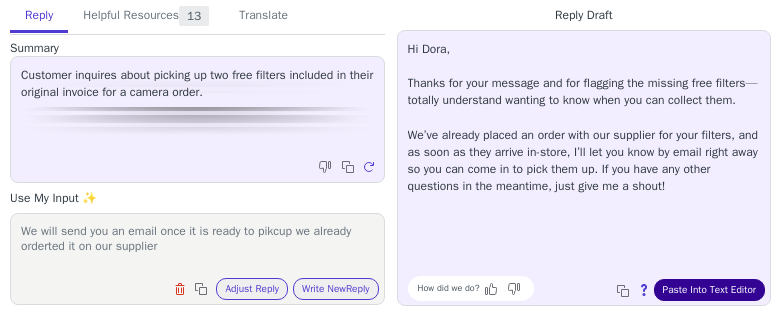 click on "Paste Into Text Editor" at bounding box center [709, 290] 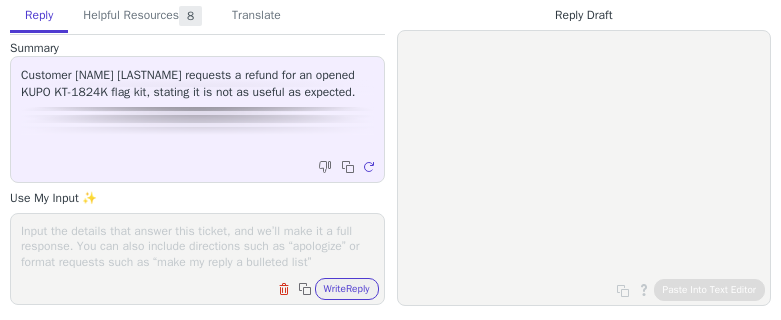 scroll, scrollTop: 0, scrollLeft: 0, axis: both 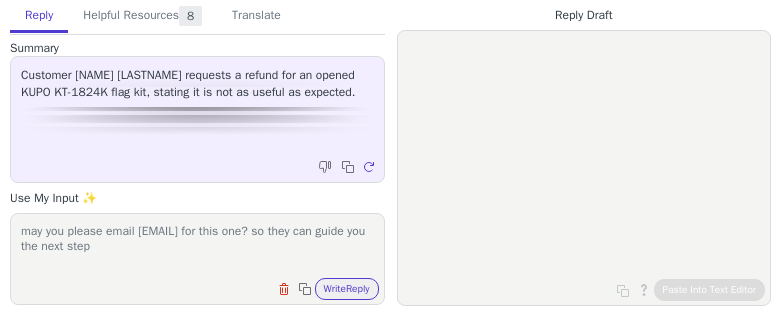 type on "may you please email [EMAIL] for this one? so they can guide you the next step" 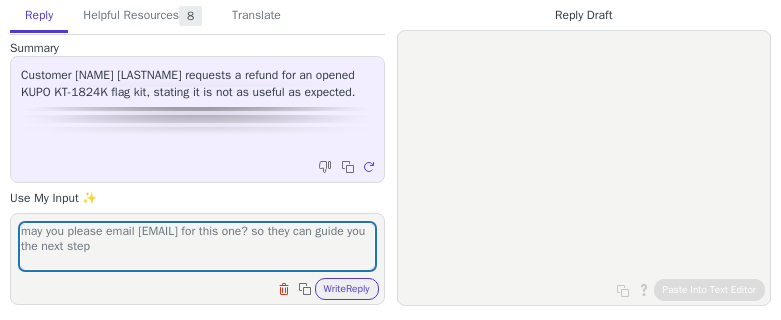 click on "Clear field Copy to clipboard Write  Reply" at bounding box center (207, 287) 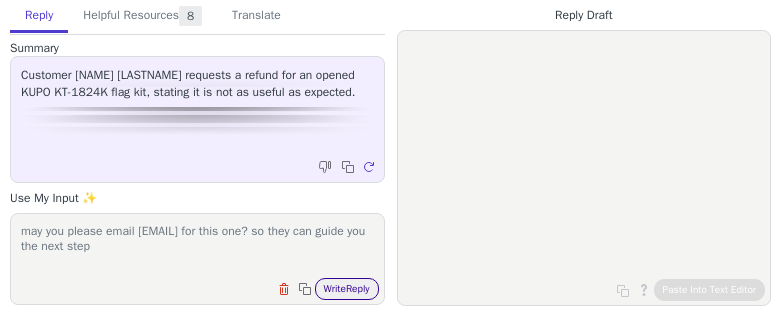 click on "Write  Reply" at bounding box center [347, 289] 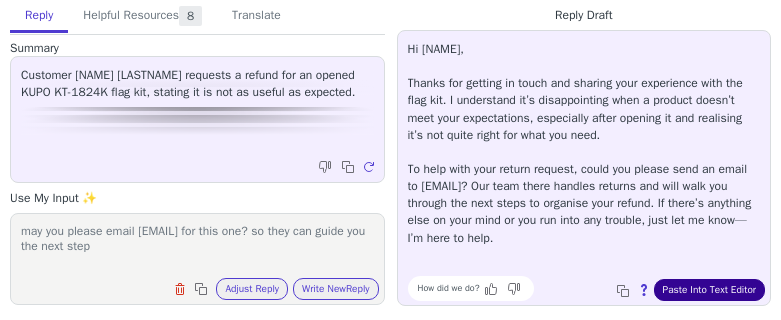 click on "Paste Into Text Editor" at bounding box center (709, 290) 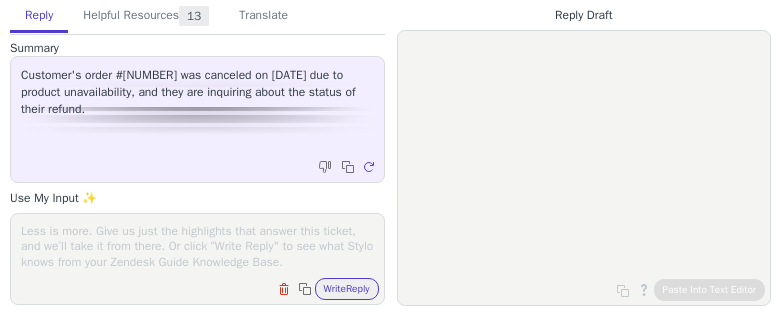 scroll, scrollTop: 0, scrollLeft: 0, axis: both 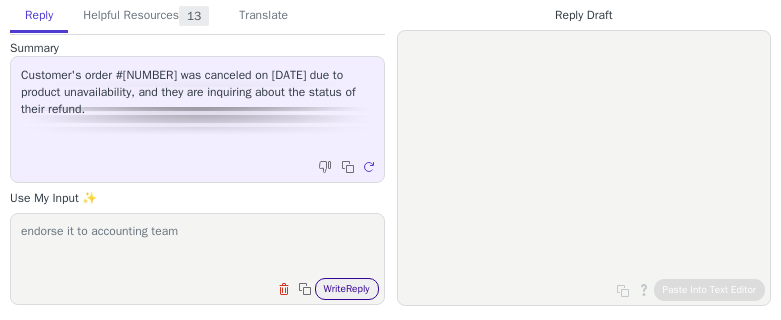 type on "endorse it to accounting team" 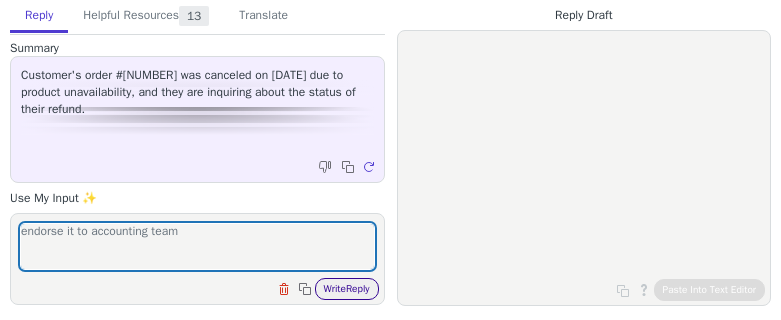 click on "Write  Reply" at bounding box center [347, 289] 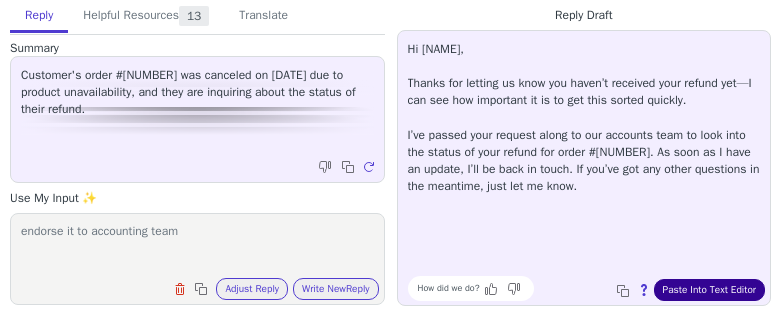 click on "Paste Into Text Editor" at bounding box center [709, 290] 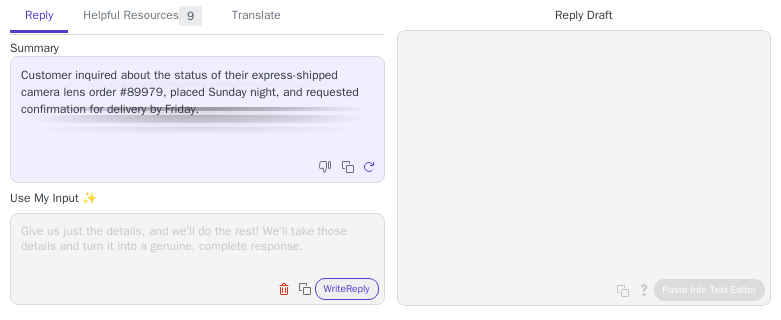 scroll, scrollTop: 0, scrollLeft: 0, axis: both 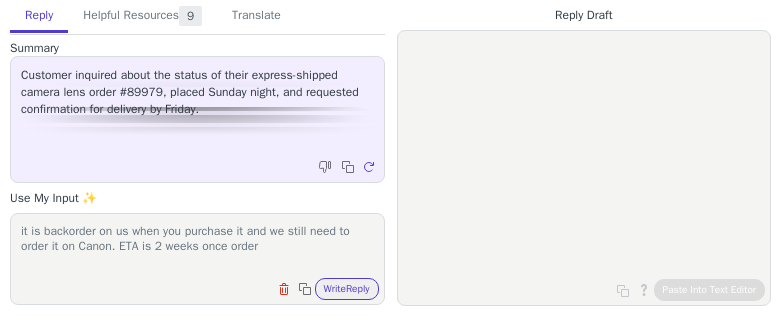 click on "it is backorder on us when you purchase it and we still need to order it on Canon. ETA is 2 weeks once order" at bounding box center (197, 246) 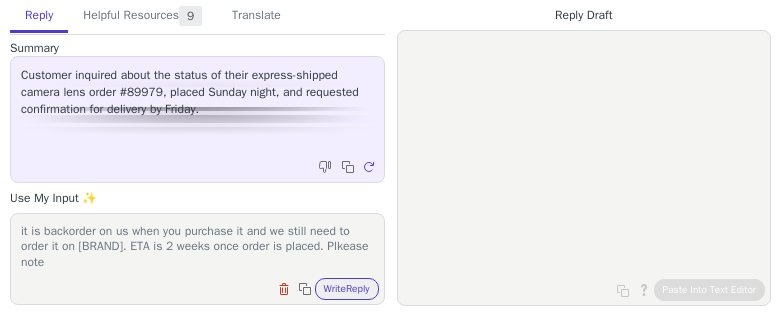 scroll, scrollTop: 1, scrollLeft: 0, axis: vertical 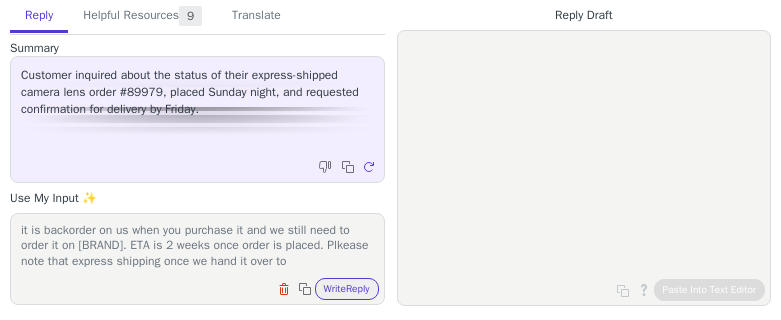 click on "it is backorder on us when you purchase it and we still need to order it on [BRAND]. ETA is 2 weeks once order is placed. Plkease note that express shipping once we hand it over to" at bounding box center (197, 246) 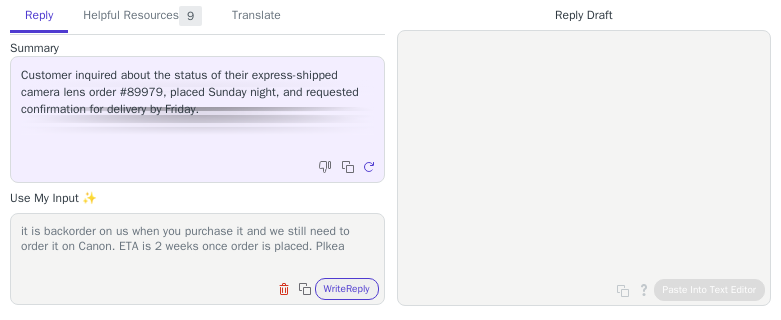 click on "it is backorder on us when you purchase it and we still need to order it on Canon. ETA is 2 weeks once order is placed. Plkea" at bounding box center (197, 246) 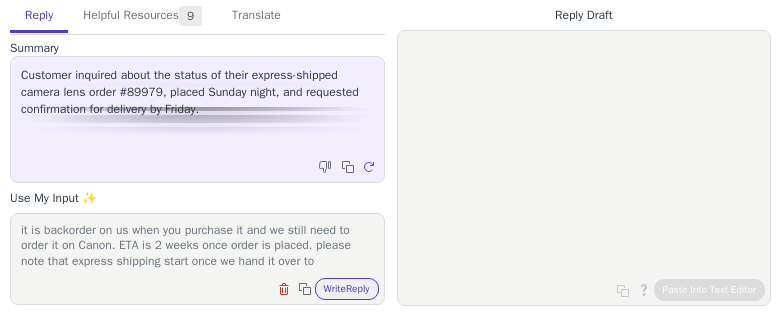 click on "it is backorder on us when you purchase it and we still need to order it on Canon. ETA is 2 weeks once order is placed. please note that express shipping start once we hand it over to" at bounding box center [197, 246] 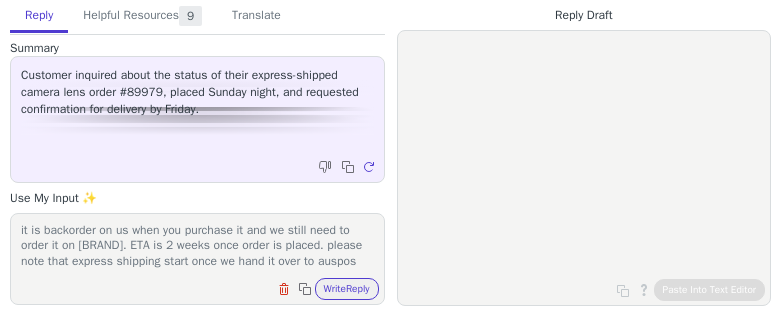 scroll, scrollTop: 17, scrollLeft: 0, axis: vertical 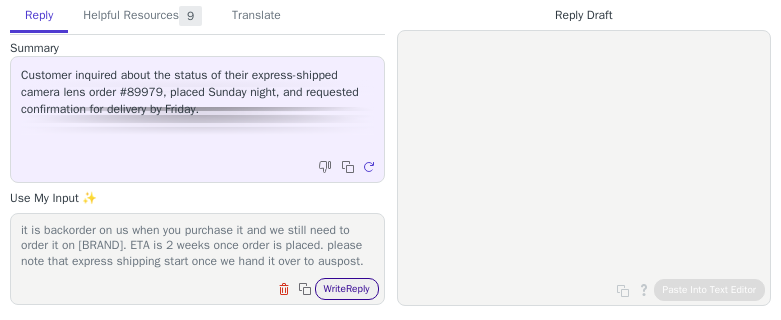 type on "it is backorder on us when you purchase it and we still need to order it on [BRAND]. ETA is 2 weeks once order is placed. please note that express shipping start once we hand it over to auspost." 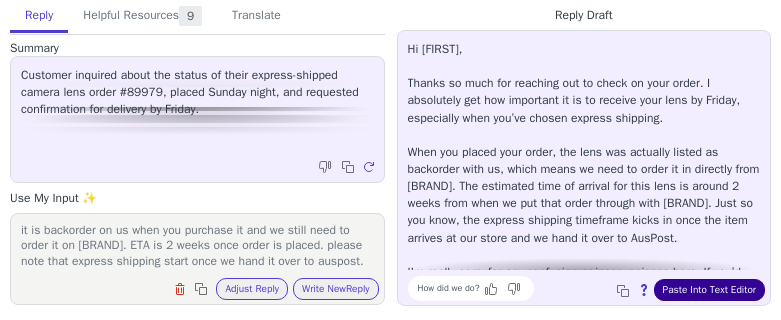 click on "Paste Into Text Editor" at bounding box center (709, 290) 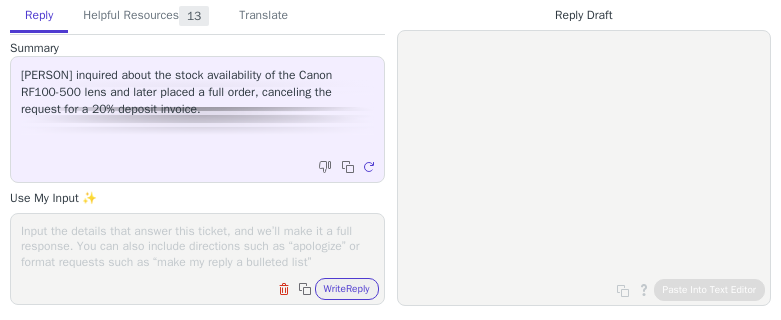 click on "Clear field Copy to clipboard Write  Reply" at bounding box center [197, 259] 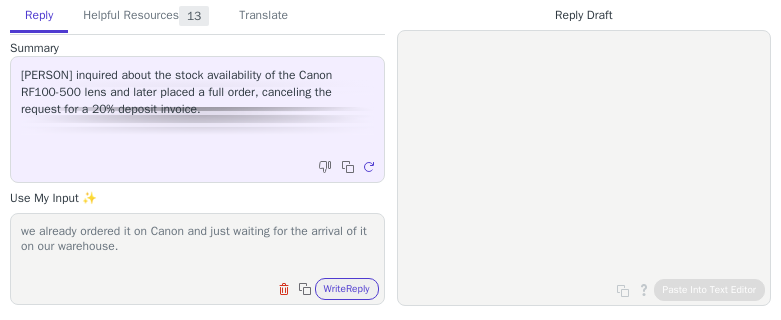paste on "Once it is ready to be dispatched from us, you will receive the tracking details. We appreciate your understanding in this matter. Please let us know if you have any other questions." 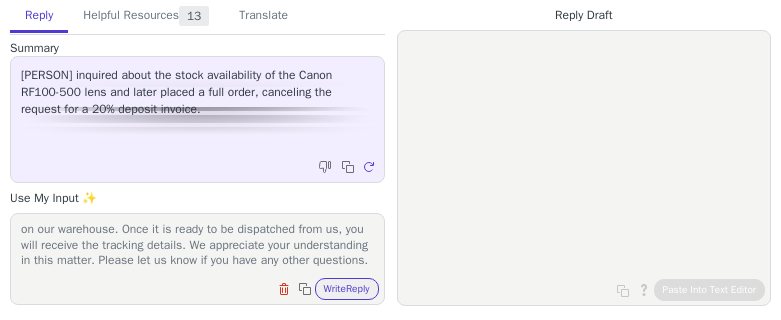 scroll, scrollTop: 0, scrollLeft: 0, axis: both 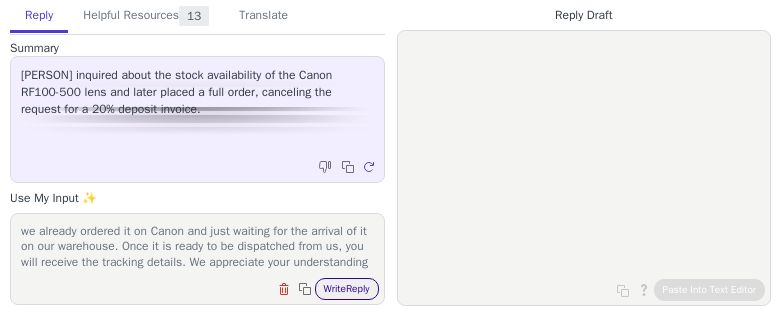 type on "we already ordered it on Canon and just waiting for the arrival of it on our warehouse. Once it is ready to be dispatched from us, you will receive the tracking details. We appreciate your understanding in this matter. Please let us know if you have any other questions." 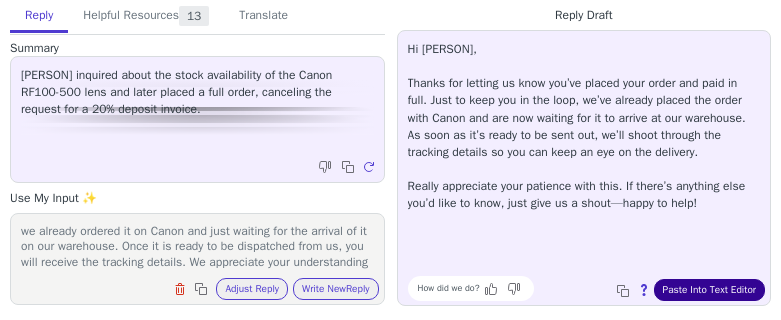 click on "Paste Into Text Editor" at bounding box center (709, 290) 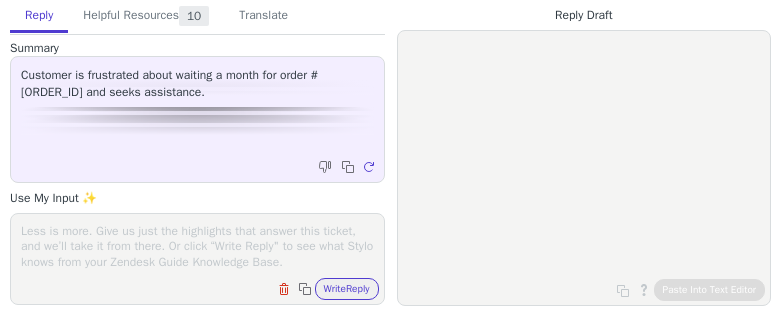 scroll, scrollTop: 0, scrollLeft: 0, axis: both 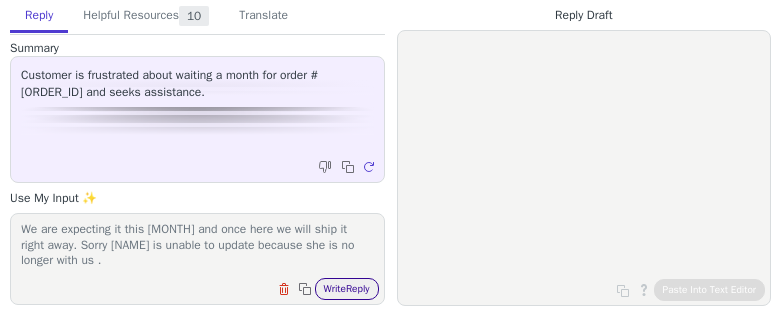 type on "since this is a overseas supplier it may take a month to be here. We are expecting it this [MONTH] and once here we will ship it right away. Sorry [NAME] is unable to update because she is no longer with us ." 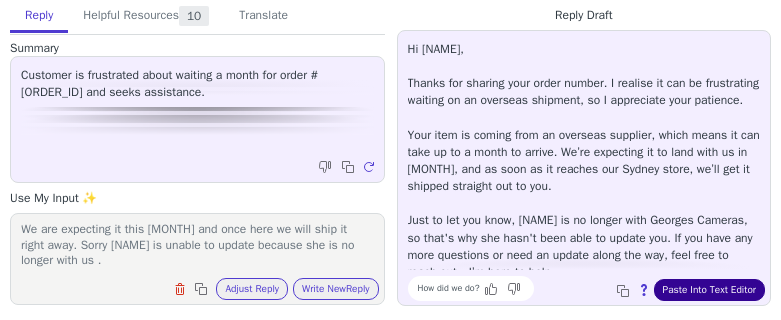 click on "Paste Into Text Editor" at bounding box center (709, 290) 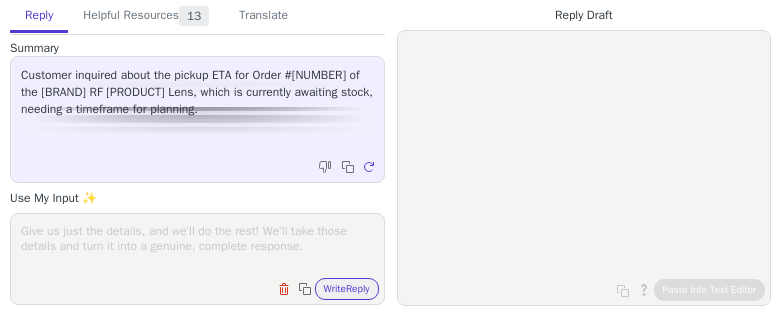 scroll, scrollTop: 0, scrollLeft: 0, axis: both 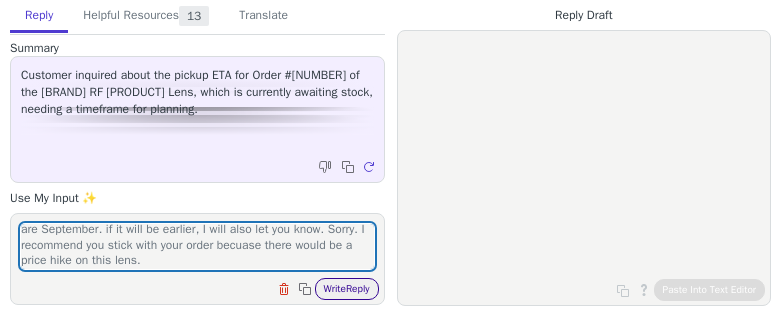 click on "Write  Reply" at bounding box center (347, 289) 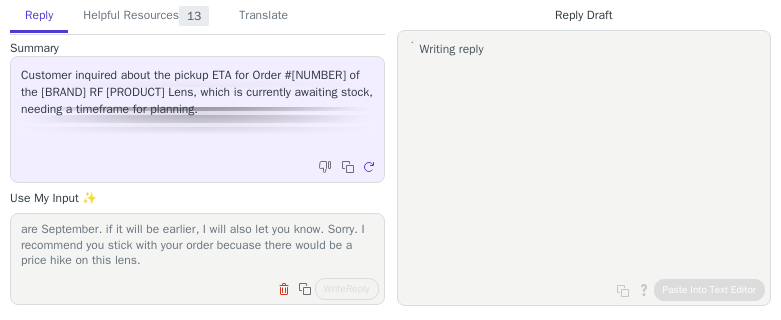 click on "it is in batch production as per Canon and ETA for all July orders are September. if it will be earlier, I will also let you know. Sorry. I recommend you stick with your order becuase there would be a price hike on this lens." at bounding box center [197, 246] 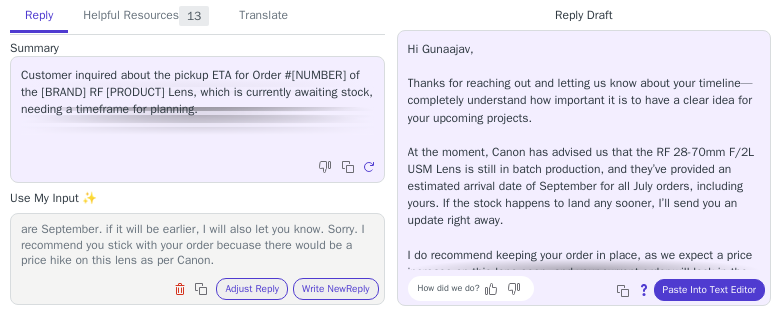 type on "it is in batch production as per Canon and ETA for all July orders are September. if it will be earlier, I will also let you know. Sorry. I recommend you stick with your order becuase there would be a price hike on this lens as per Canon." 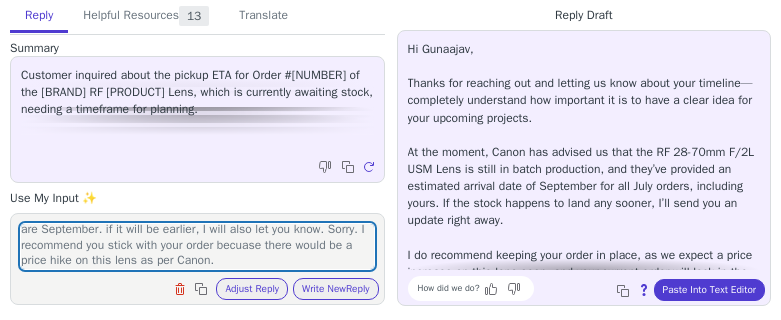 click on "Clear field Copy to clipboard Adjust Reply Use input to adjust reply draft Write New  Reply" at bounding box center [207, 287] 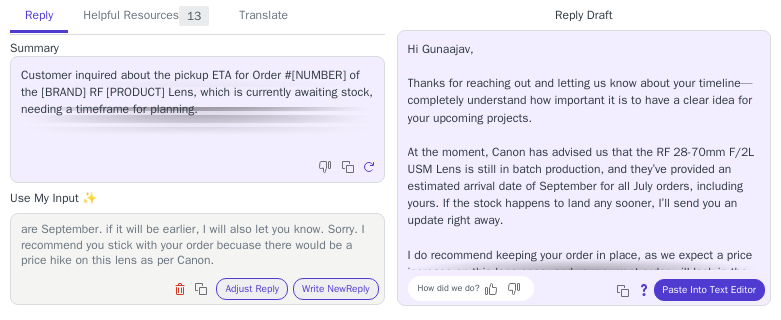 click on "Clear field Copy to clipboard Adjust Reply Use input to adjust reply draft Write New  Reply" at bounding box center [207, 287] 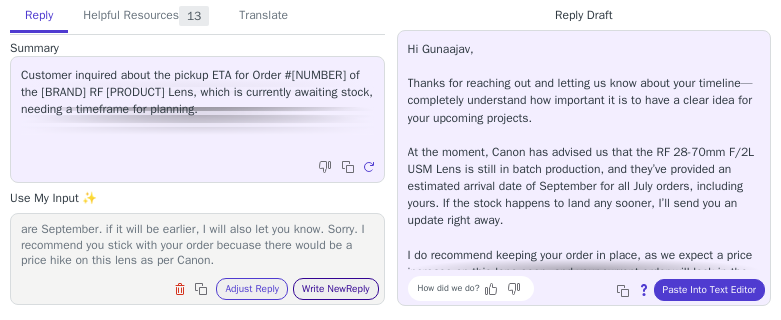 click on "Write New  Reply" at bounding box center (336, 289) 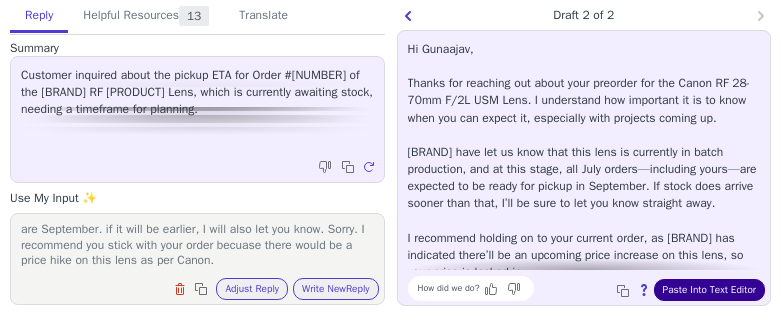 click on "Paste Into Text Editor" at bounding box center (709, 290) 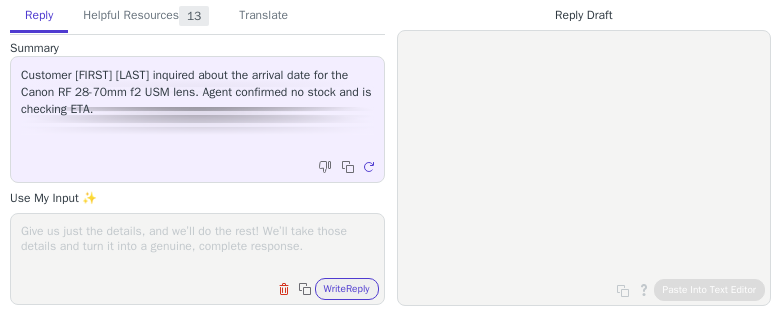 scroll, scrollTop: 0, scrollLeft: 0, axis: both 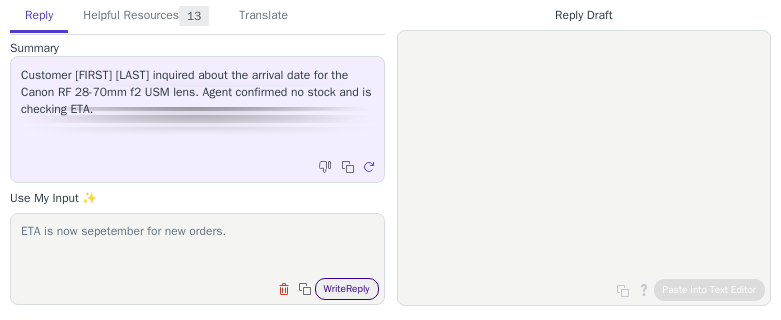 type on "ETA is now sepetember for new orders." 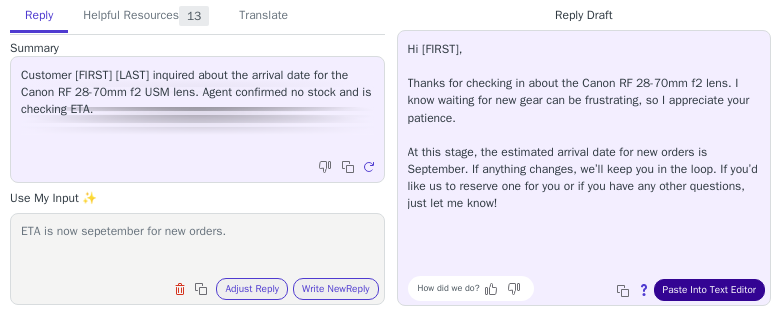 click on "Paste Into Text Editor" at bounding box center (709, 290) 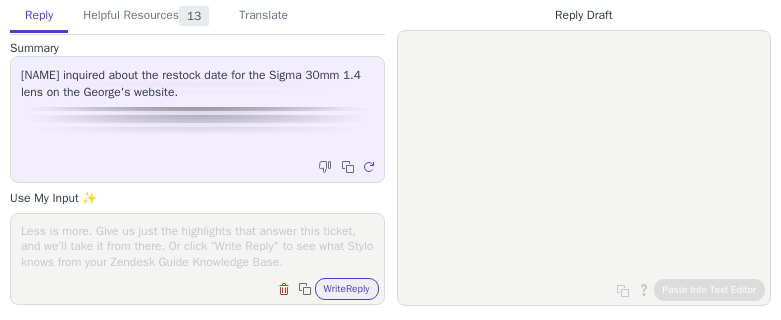 scroll, scrollTop: 0, scrollLeft: 0, axis: both 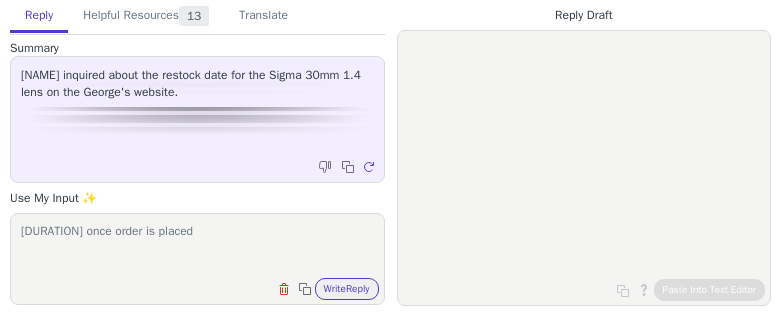 paste on "[NUMBER]" 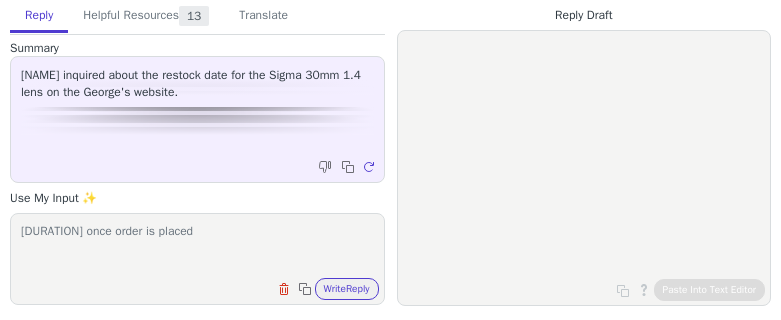 click on "[DURATION] once order is placed" at bounding box center [197, 246] 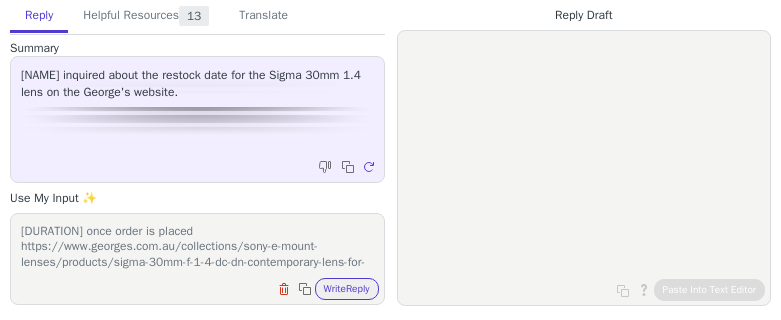 scroll, scrollTop: 17, scrollLeft: 0, axis: vertical 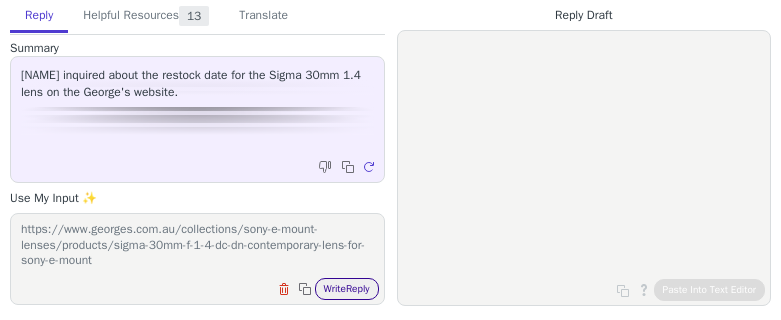 type on "[DURATION] once order is placed https://www.georges.com.au/collections/sony-e-mount-lenses/products/sigma-30mm-f-1-4-dc-dn-contemporary-lens-for-sony-e-mount" 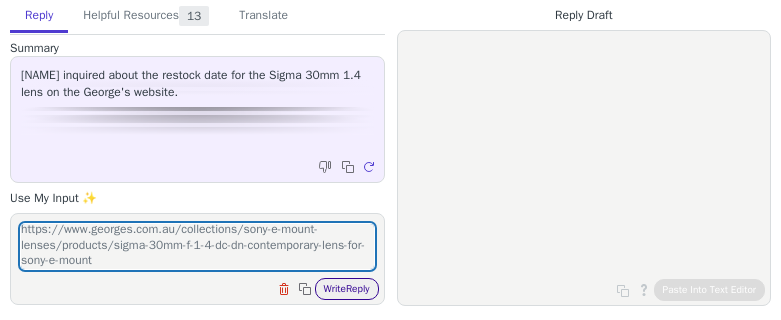 click on "Write  Reply" at bounding box center (347, 289) 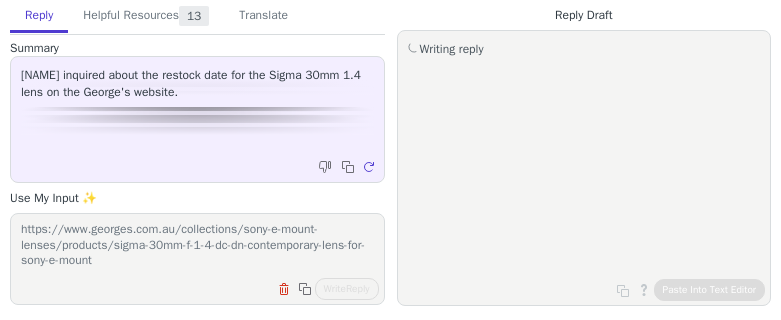 scroll, scrollTop: 0, scrollLeft: 0, axis: both 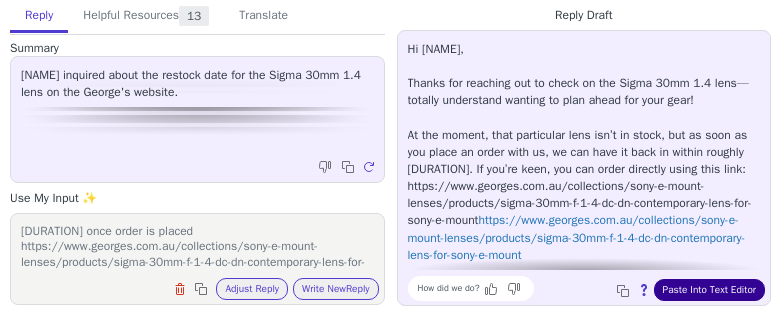 click on "Paste Into Text Editor" at bounding box center (709, 290) 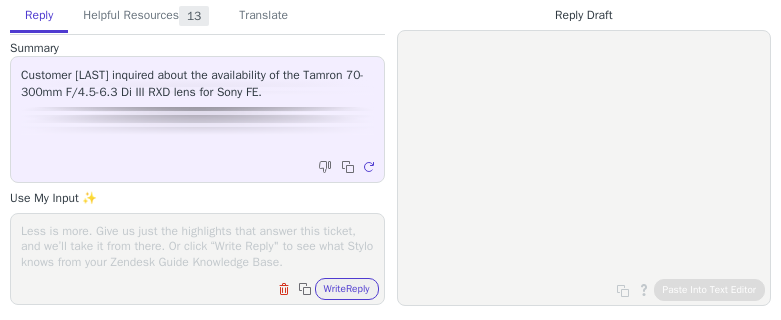 scroll, scrollTop: 0, scrollLeft: 0, axis: both 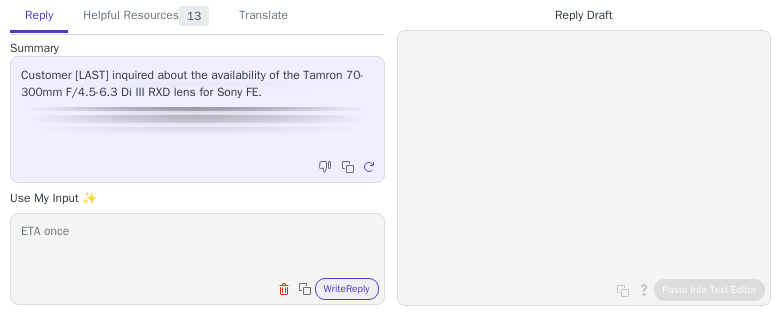 click on "ETA once" at bounding box center [197, 246] 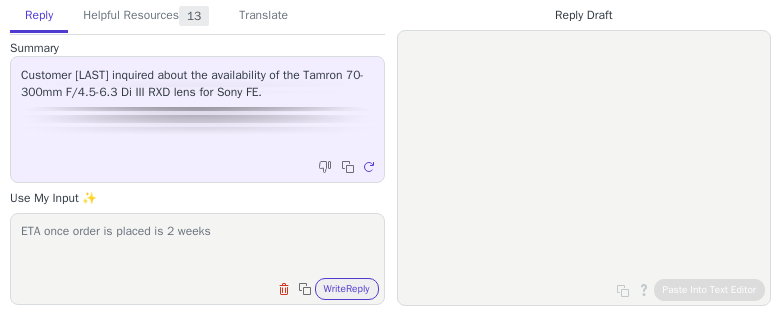paste on "https://www.georges.com.au/collections/tamron-mirrorless-lenses/products/tamron-70-300mm-f-4-5-6-3-di-iii-rxd-for-sony-fe" 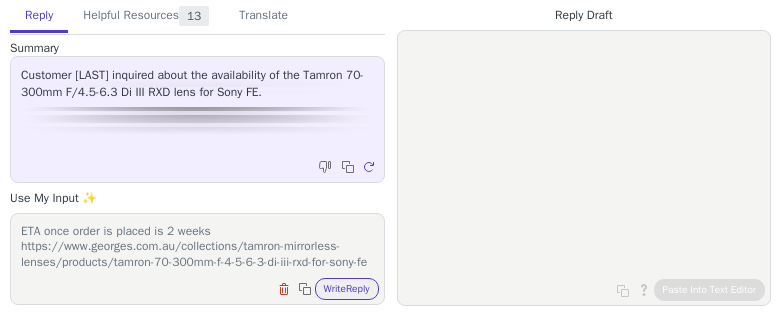 scroll, scrollTop: 17, scrollLeft: 0, axis: vertical 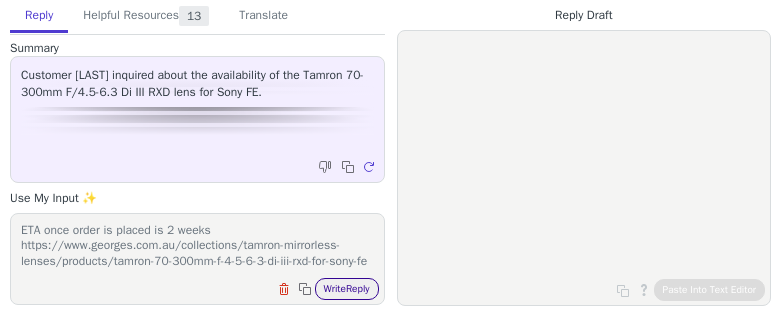 type on "ETA once order is placed is 2 weeks https://www.georges.com.au/collections/tamron-mirrorless-lenses/products/tamron-70-300mm-f-4-5-6-3-di-iii-rxd-for-sony-fe" 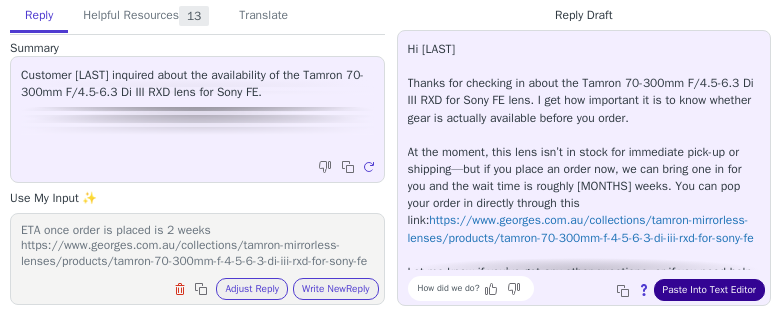 click on "Paste Into Text Editor" at bounding box center [709, 290] 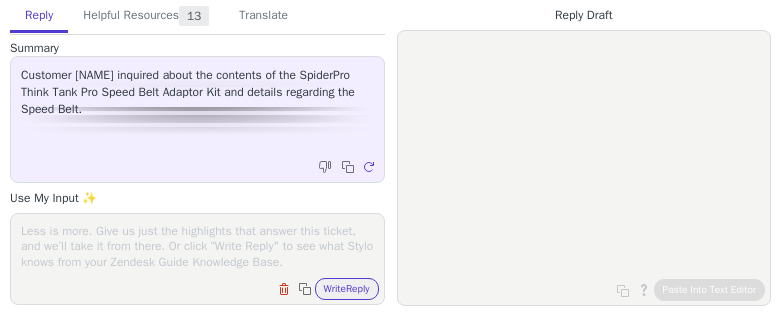 scroll, scrollTop: 0, scrollLeft: 0, axis: both 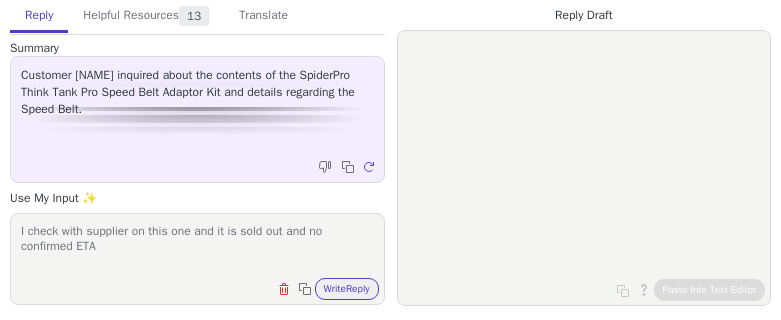 click on "I check with supplier on this one and it is sold out and no confirmed ETA" at bounding box center (197, 246) 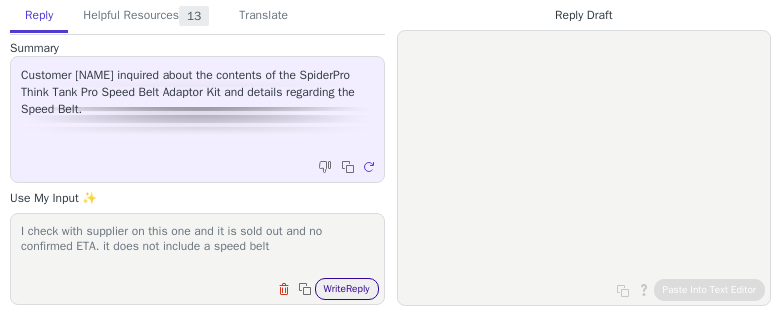type on "I check with supplier on this one and it is sold out and no confirmed ETA. it does not include a speed belt" 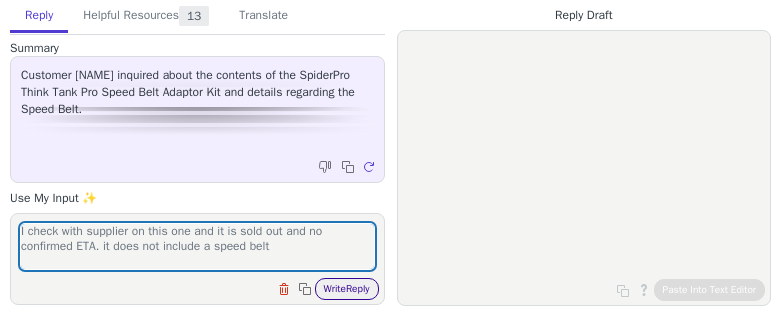 click on "Write  Reply" at bounding box center [347, 289] 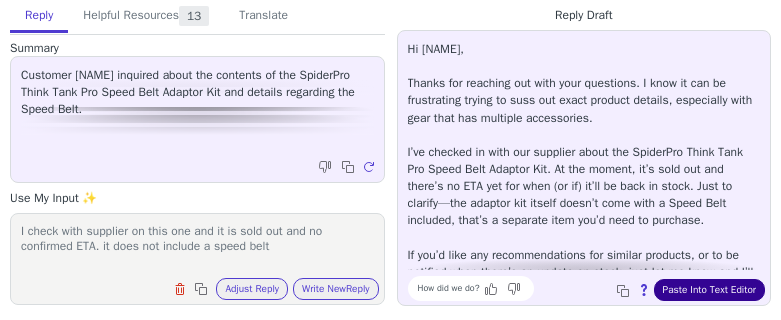 click on "Paste Into Text Editor" at bounding box center [709, 290] 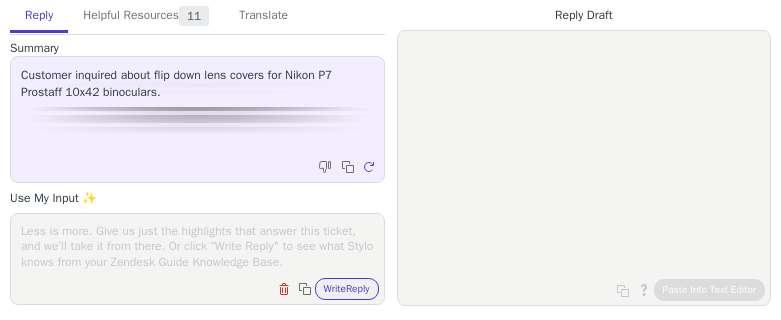 scroll, scrollTop: 0, scrollLeft: 0, axis: both 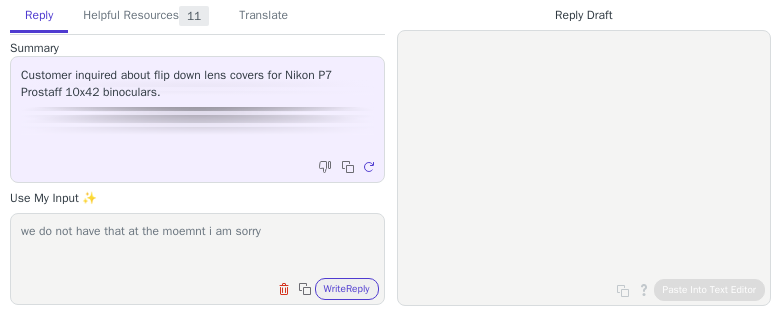 type on "we do not have that at the moemnt i am sorry" 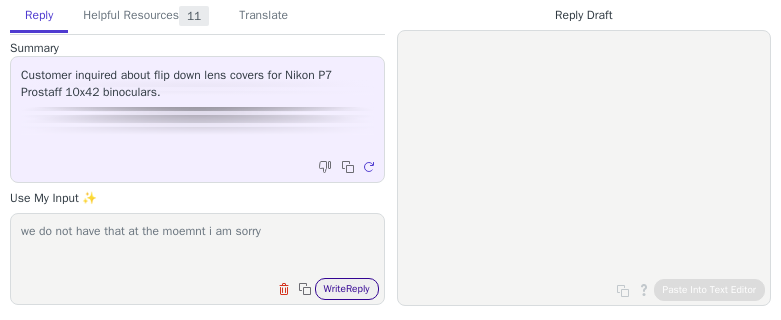 click on "Write  Reply" at bounding box center (347, 289) 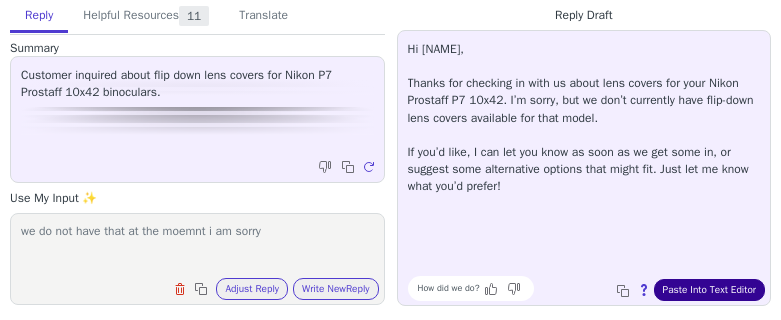 click on "Paste Into Text Editor" at bounding box center [709, 290] 